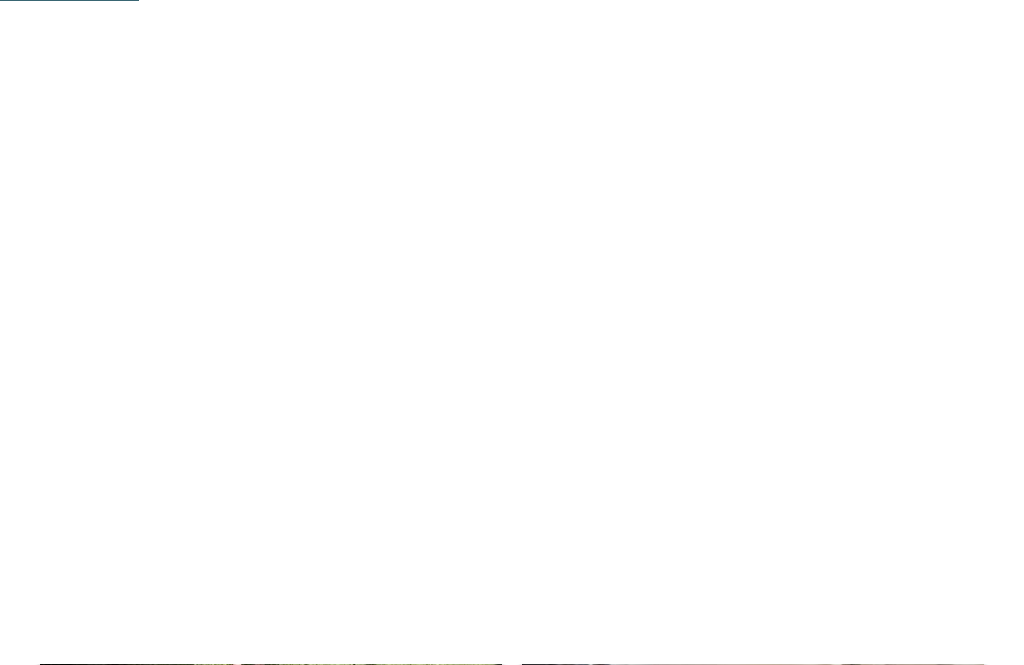 scroll, scrollTop: 0, scrollLeft: 0, axis: both 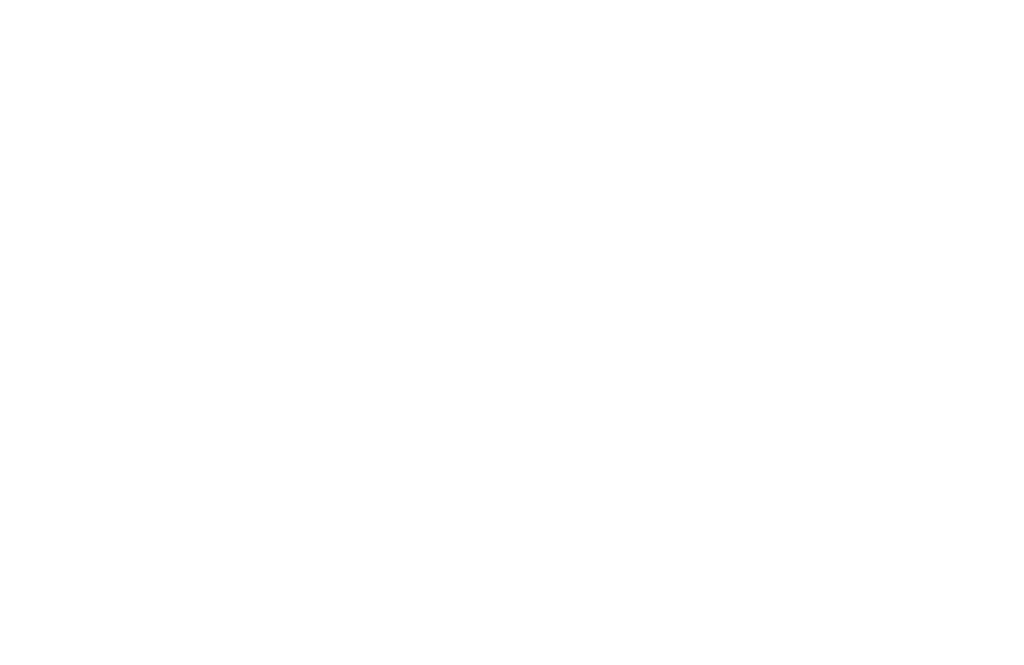 click on "Angebote" at bounding box center (157, 447) 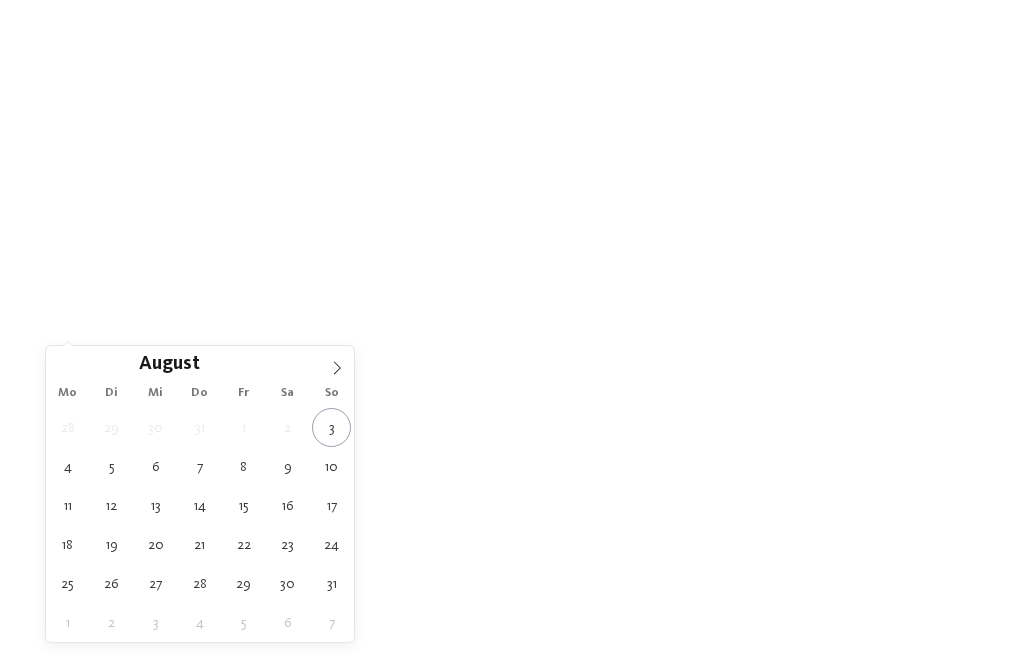 scroll, scrollTop: 0, scrollLeft: 0, axis: both 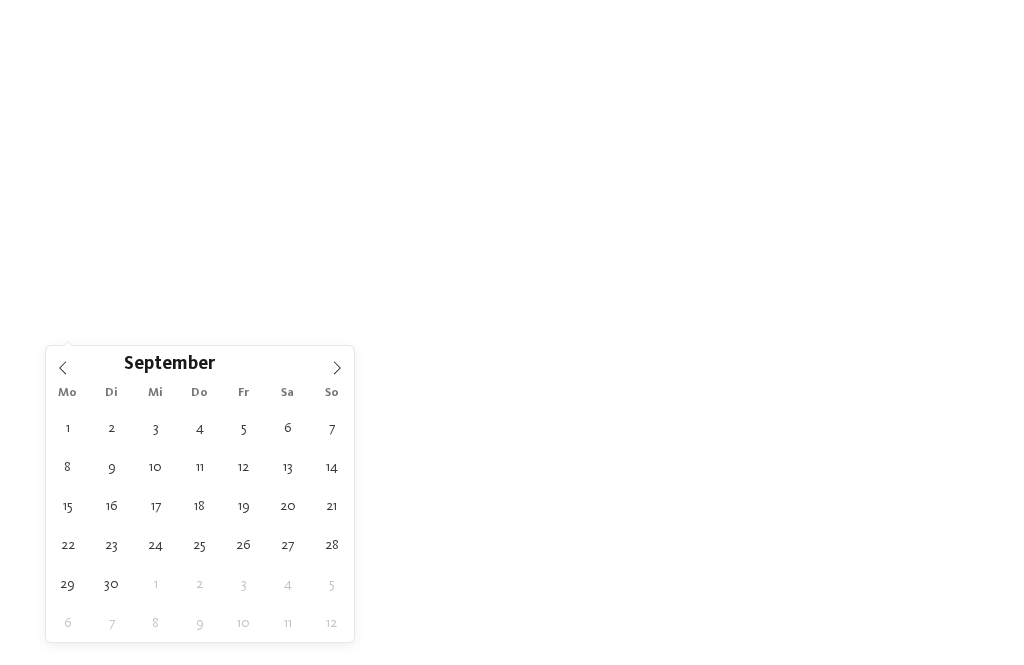 click 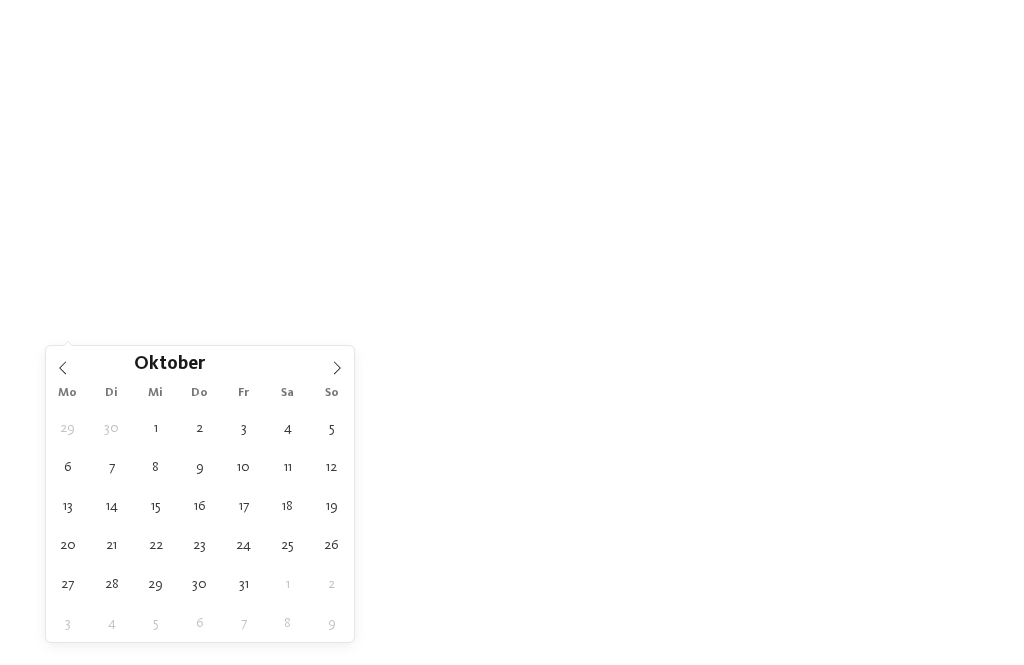 click on "Anreise" at bounding box center (118, 328) 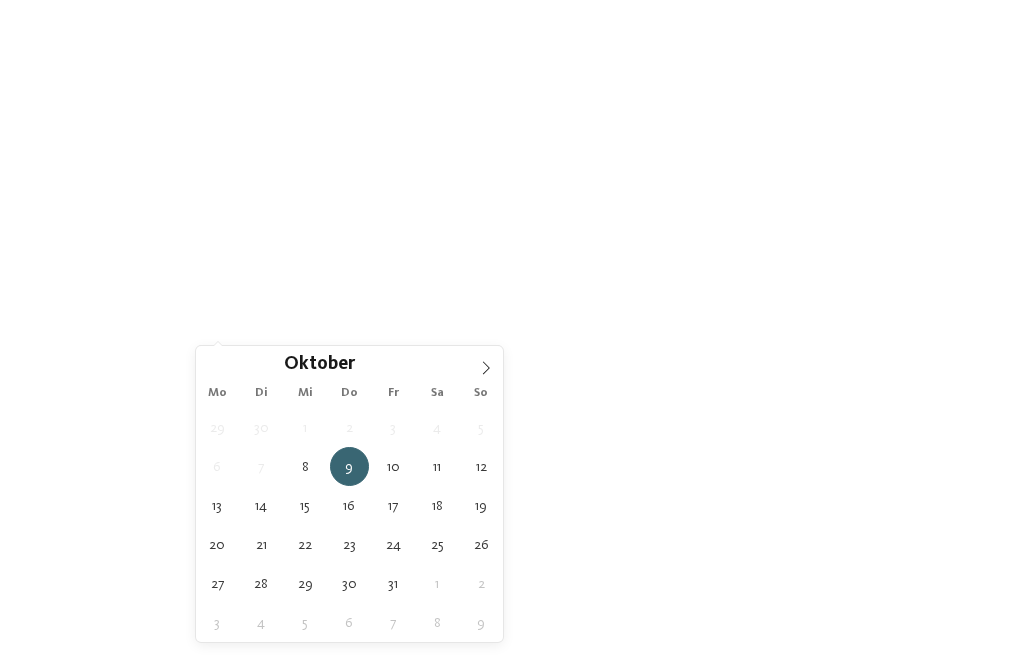 type on "[DATE]" 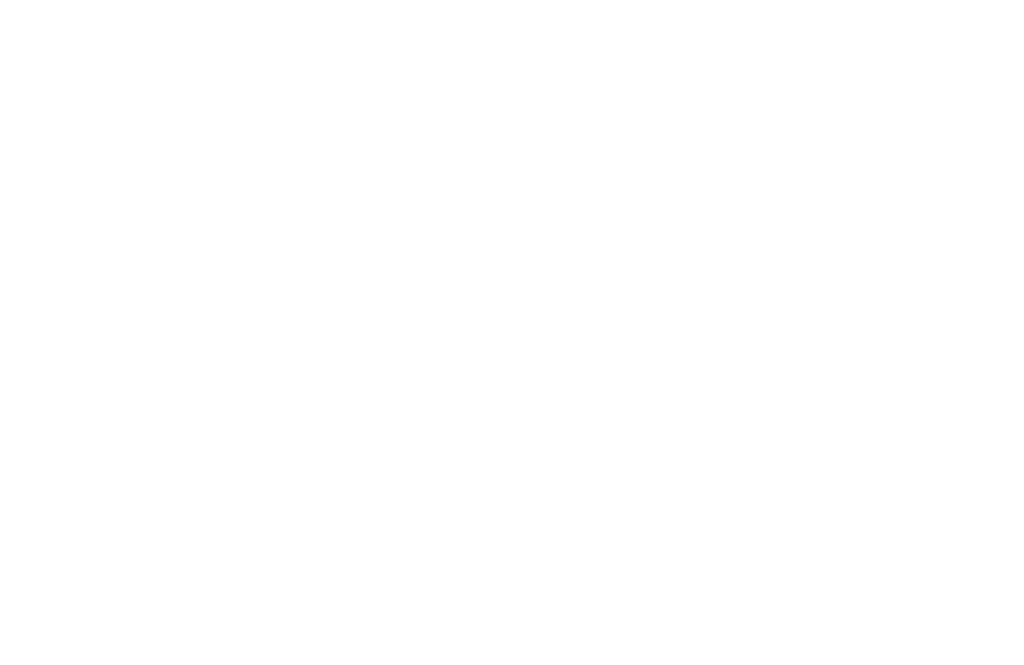 click on "Region" at bounding box center [417, 327] 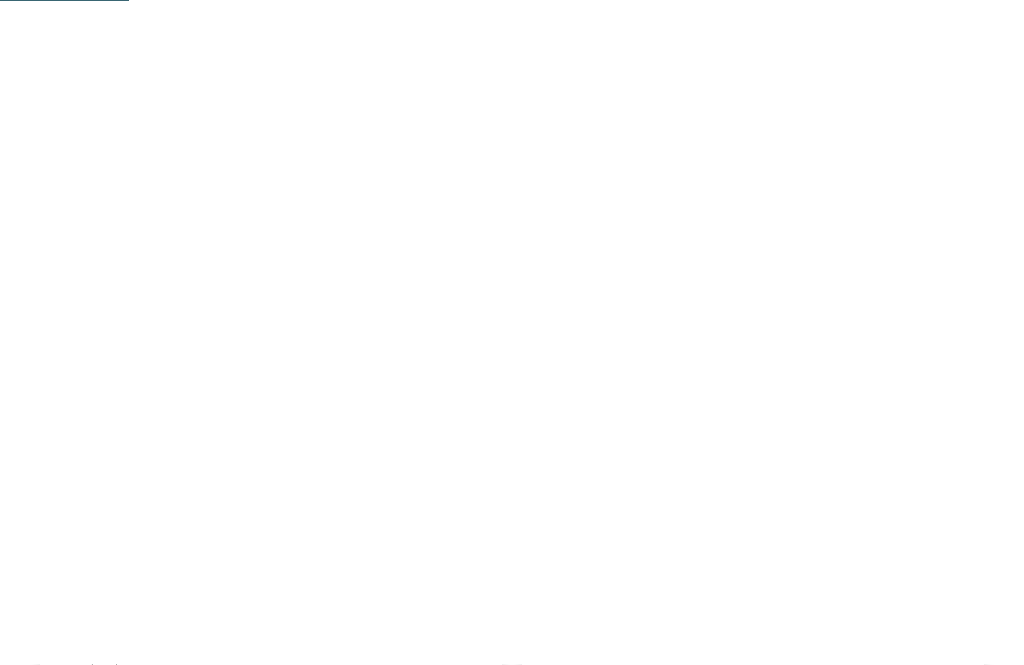 scroll, scrollTop: 0, scrollLeft: 0, axis: both 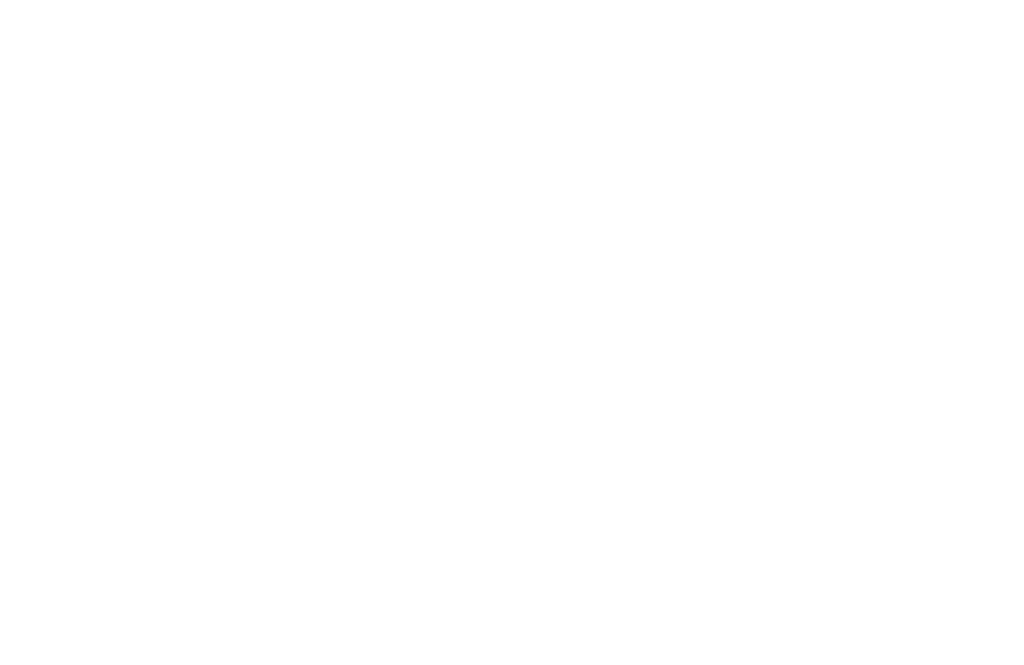 click at bounding box center (626, 327) 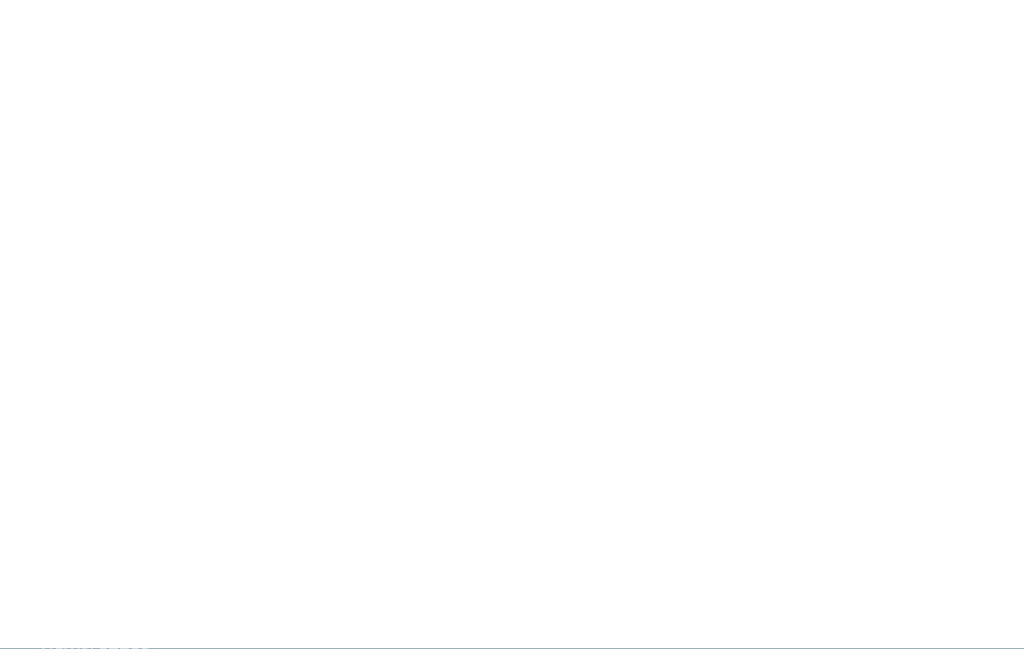 scroll, scrollTop: 2268, scrollLeft: 0, axis: vertical 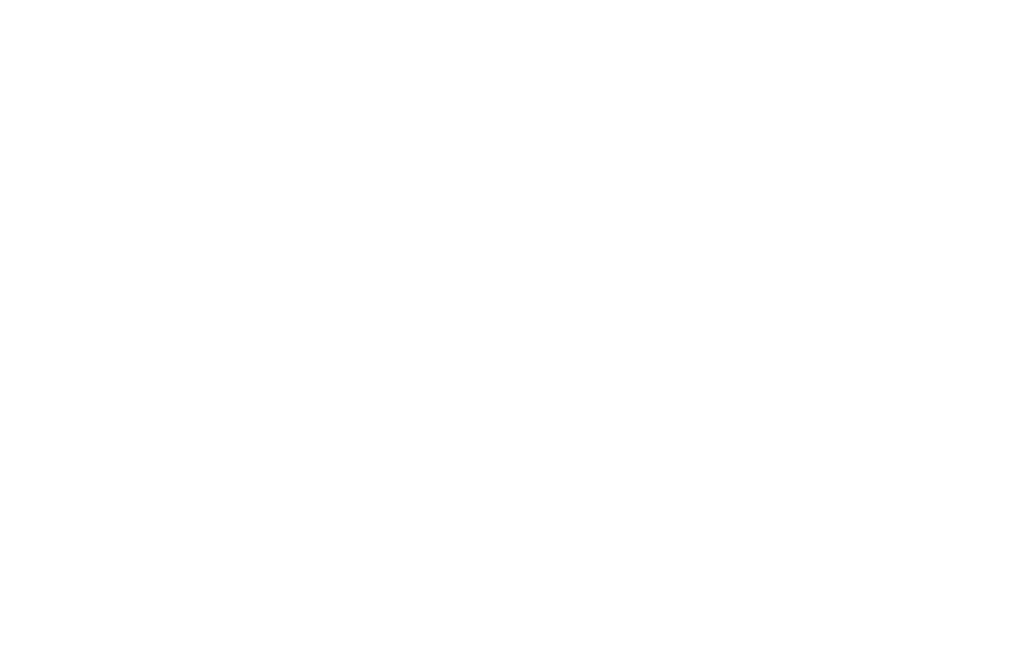 click at bounding box center (974, 45) 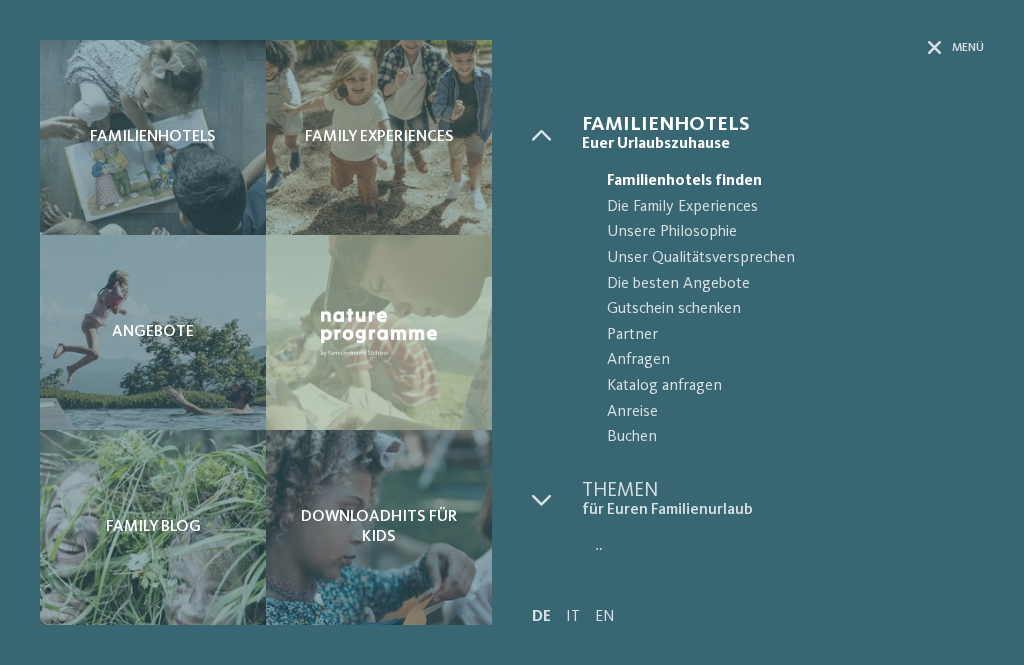 click on "Buchen" at bounding box center [795, 438] 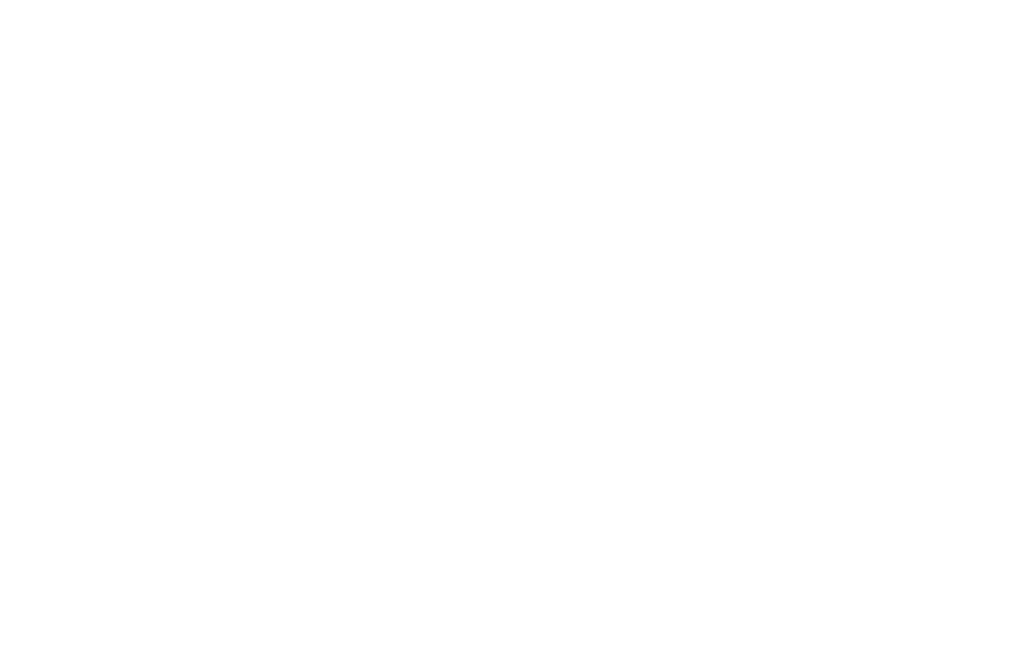 scroll, scrollTop: 0, scrollLeft: 0, axis: both 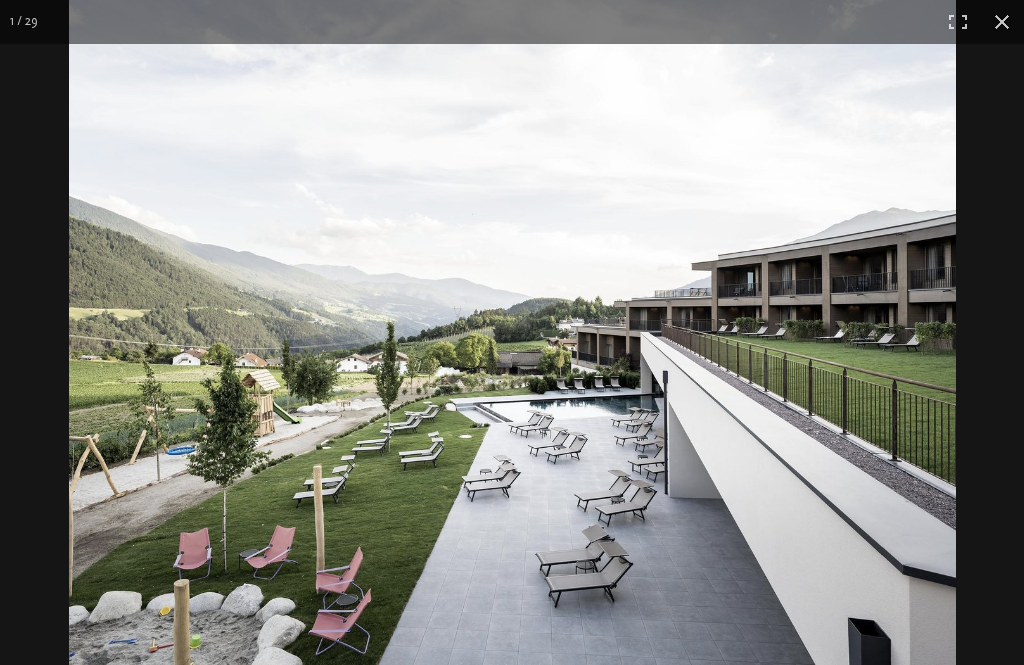 click at bounding box center (512, 332) 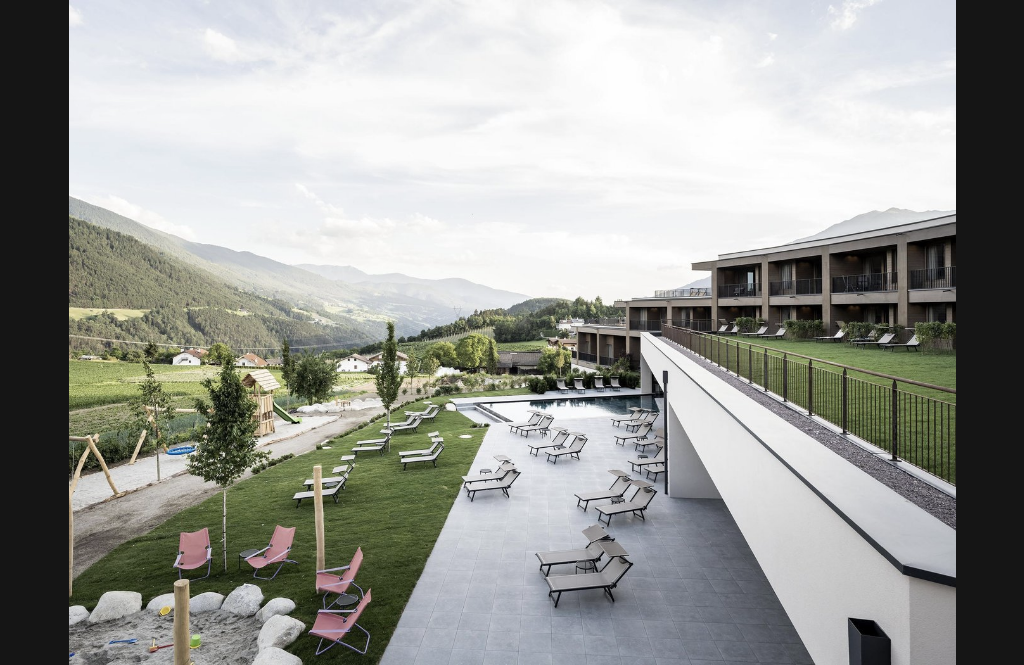 click at bounding box center (581, 332) 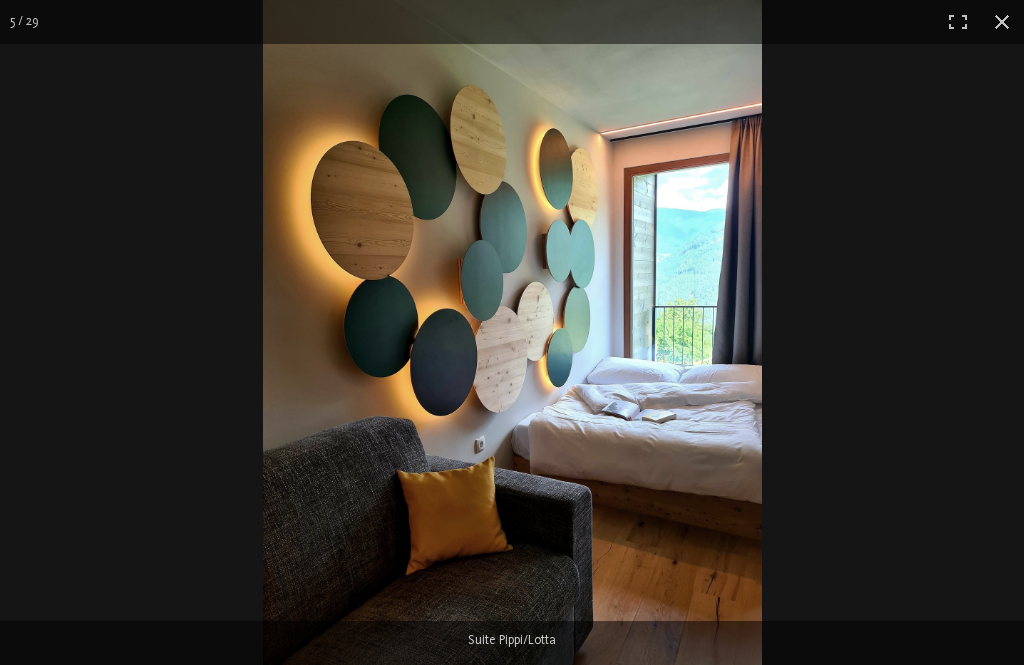click at bounding box center [1659, 332] 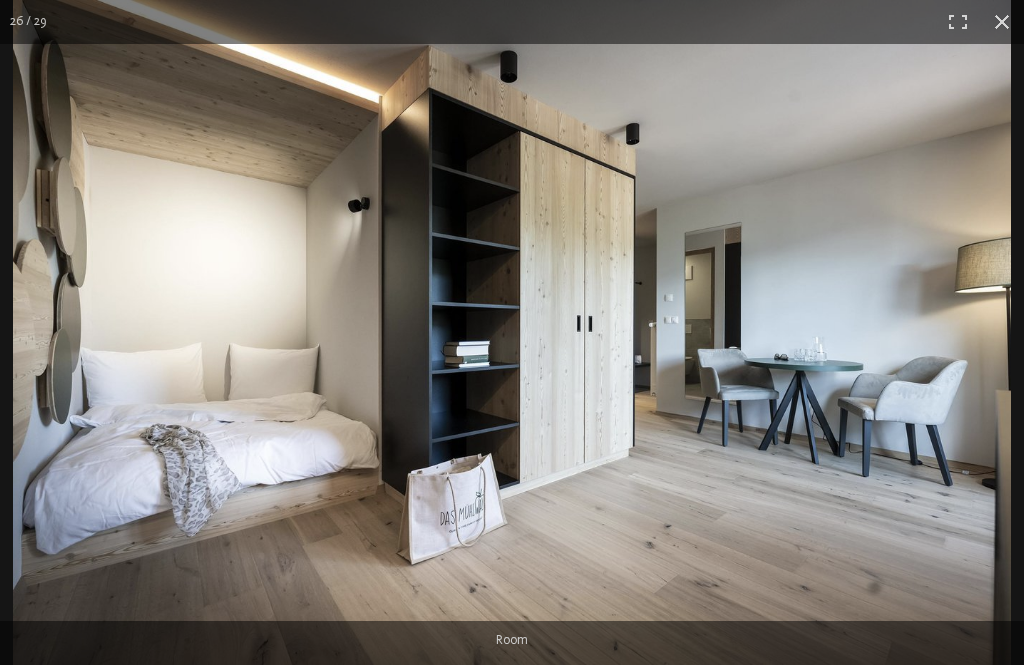 click at bounding box center (1659, 332) 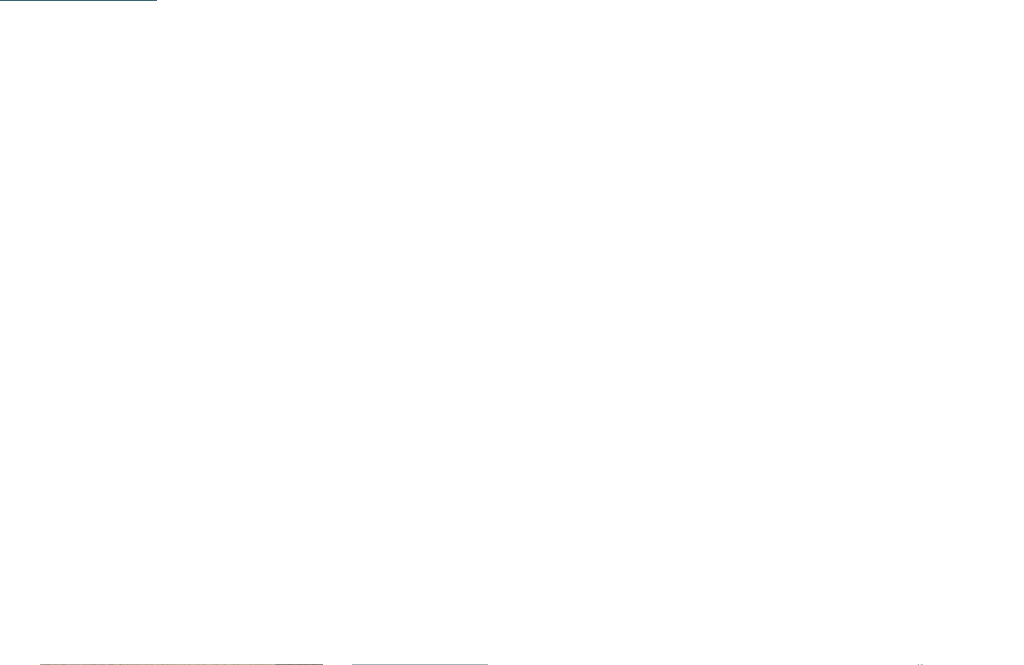 scroll, scrollTop: 569, scrollLeft: 0, axis: vertical 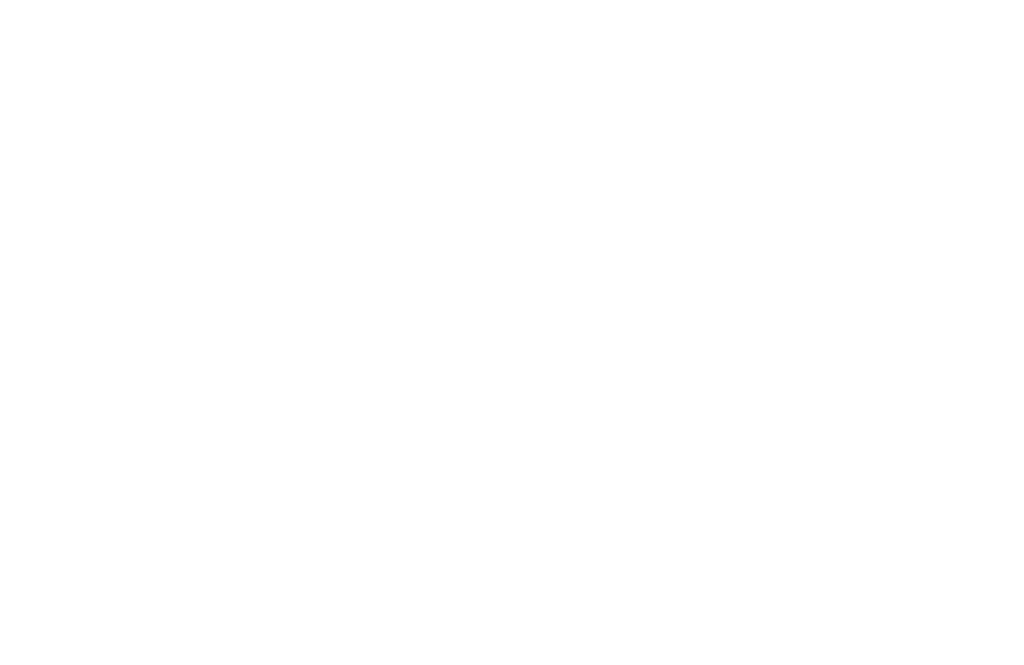 click on "Tyrol Family Retreat" at bounding box center [457, 284] 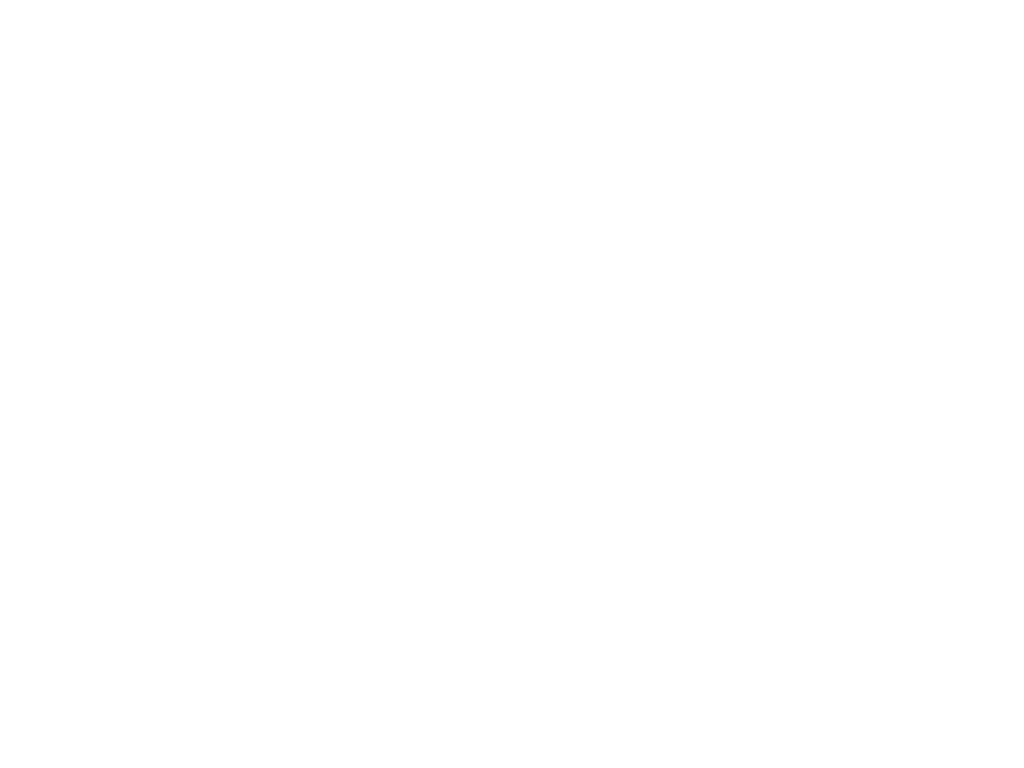 scroll, scrollTop: 271, scrollLeft: 0, axis: vertical 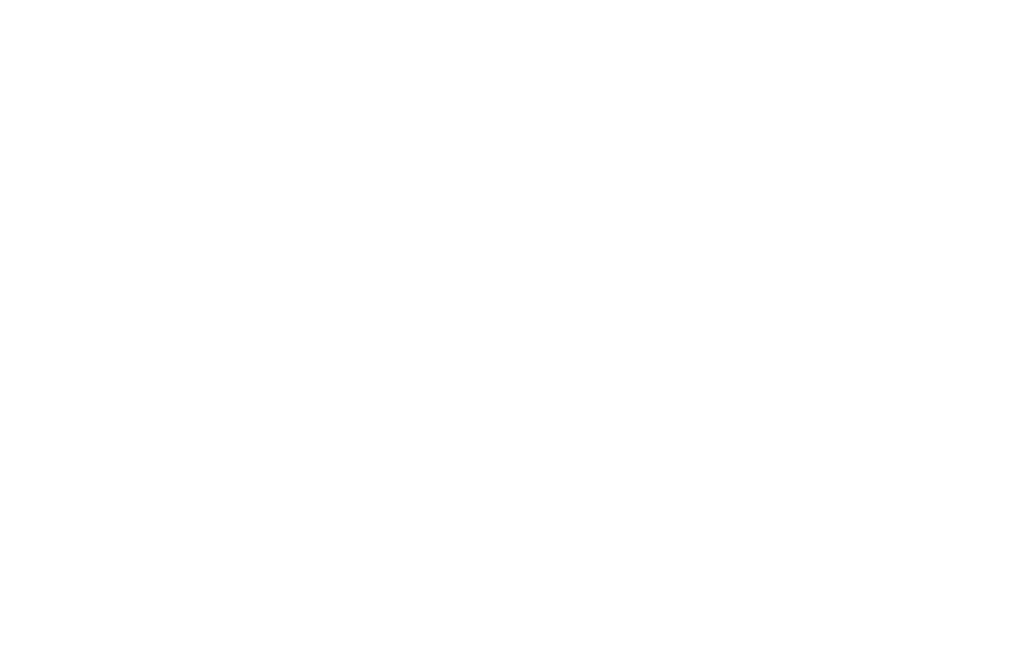 select on "*" 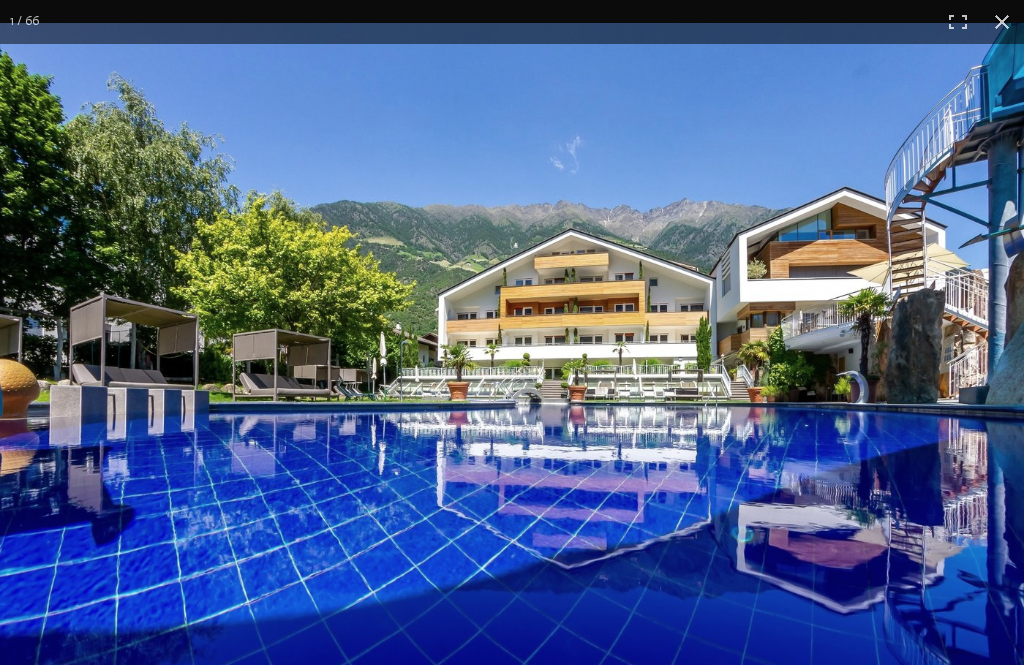 click at bounding box center (512, 364) 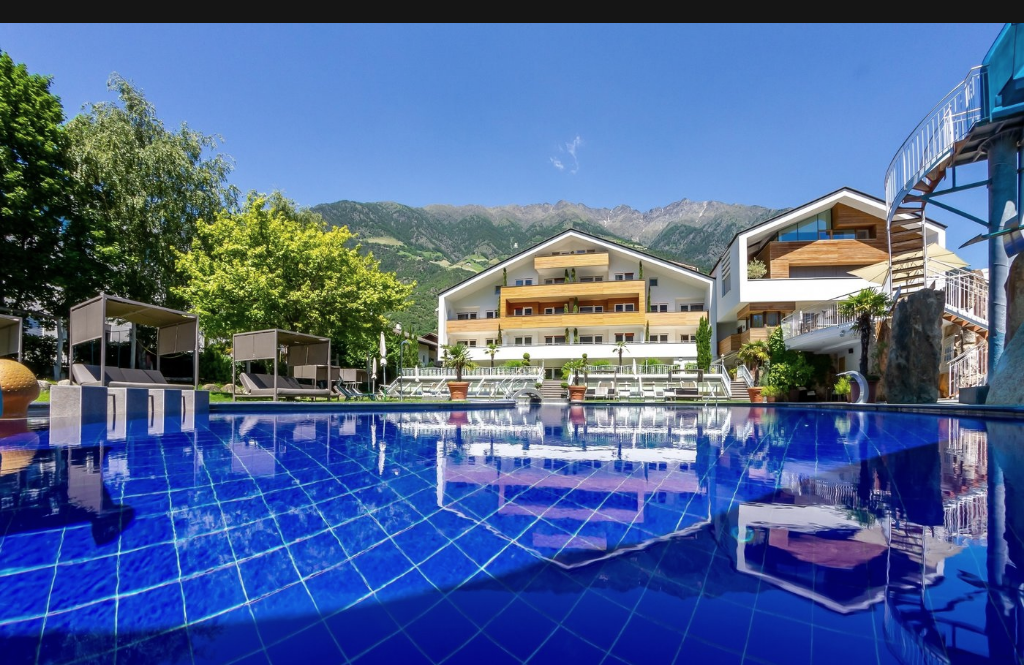 click at bounding box center [958, 22] 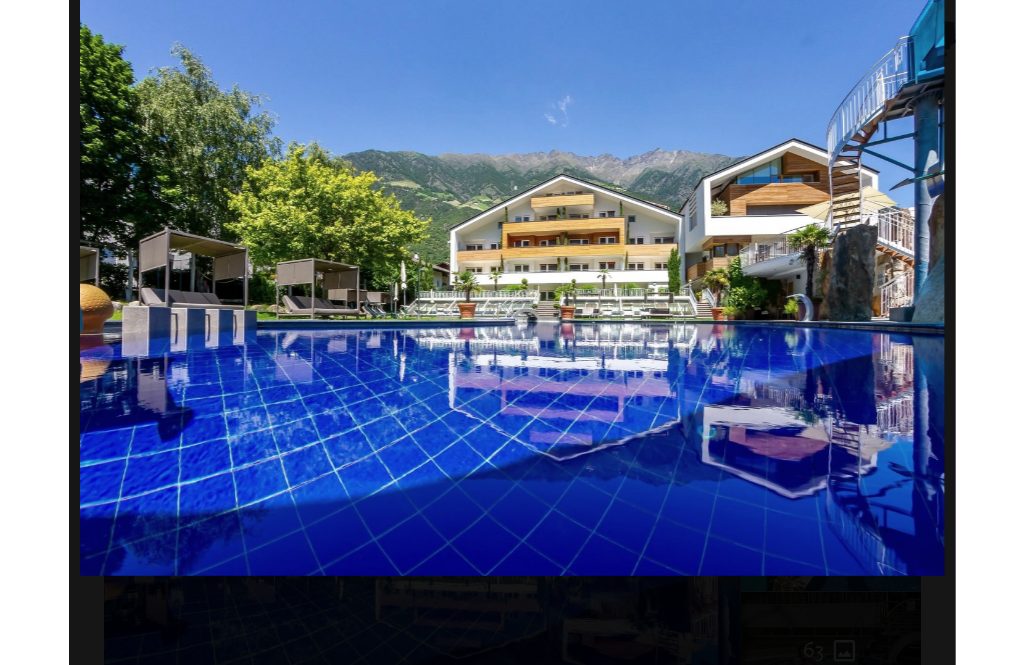 scroll, scrollTop: 271, scrollLeft: 0, axis: vertical 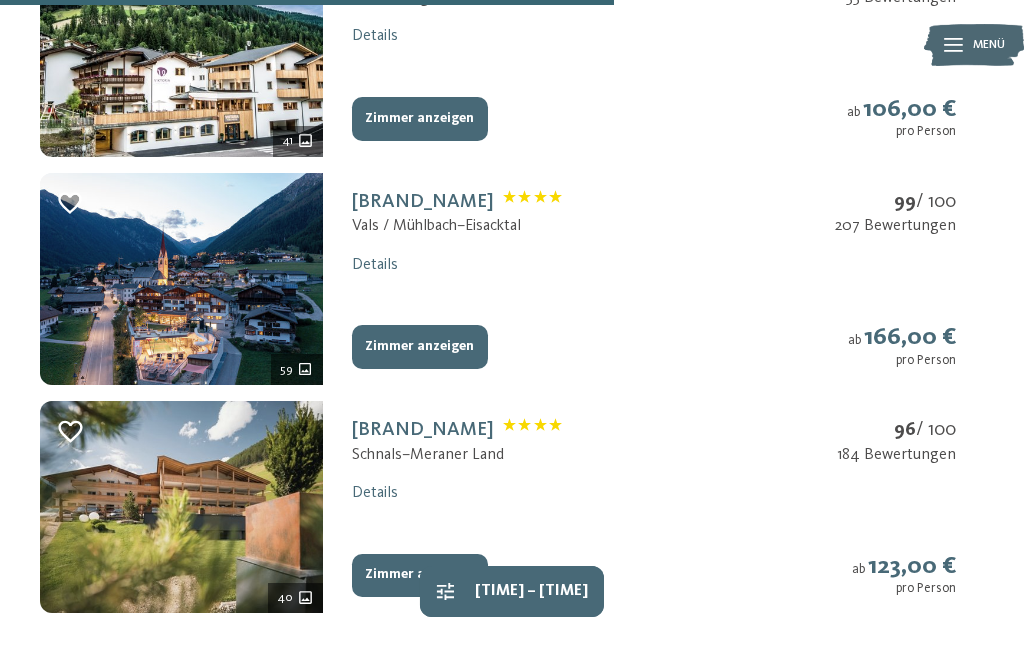 click on "Aktiv & Familienhotel Adlernest" at bounding box center (457, 430) 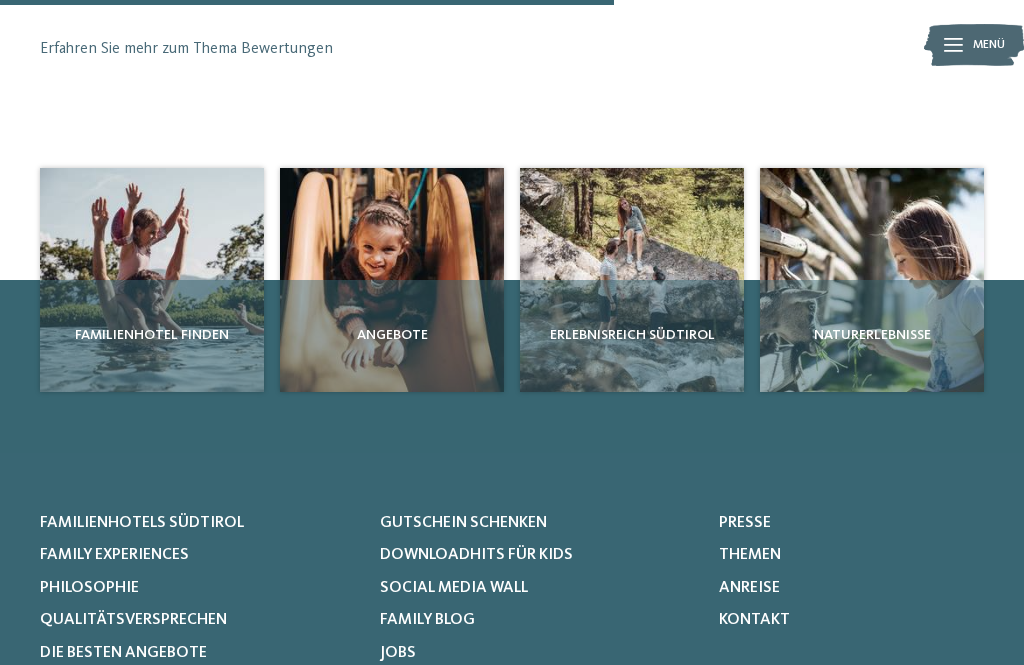 select on "*" 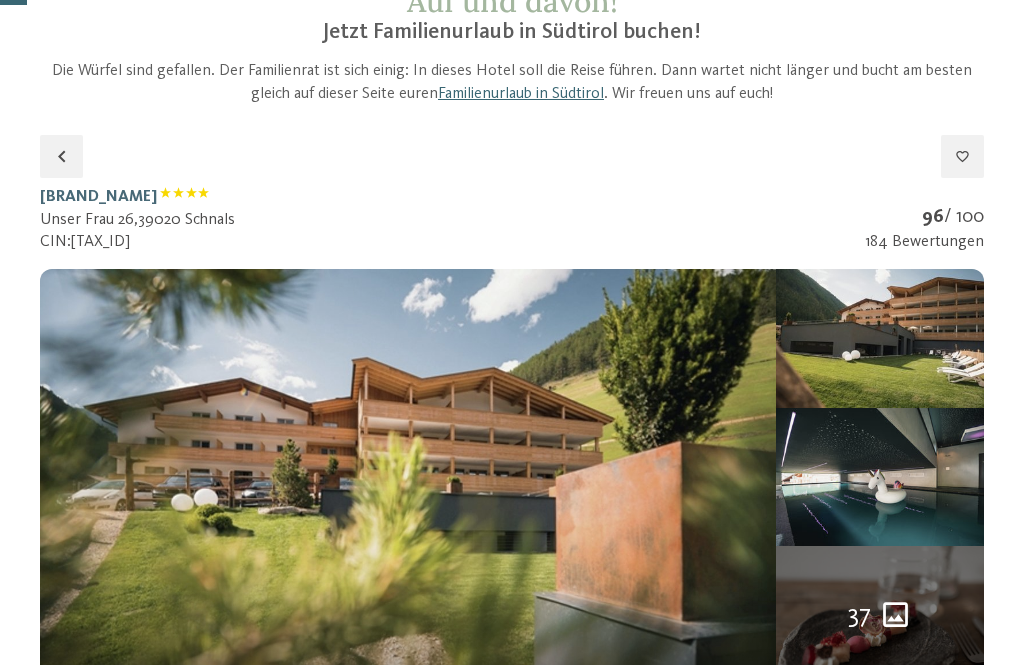scroll, scrollTop: 139, scrollLeft: 0, axis: vertical 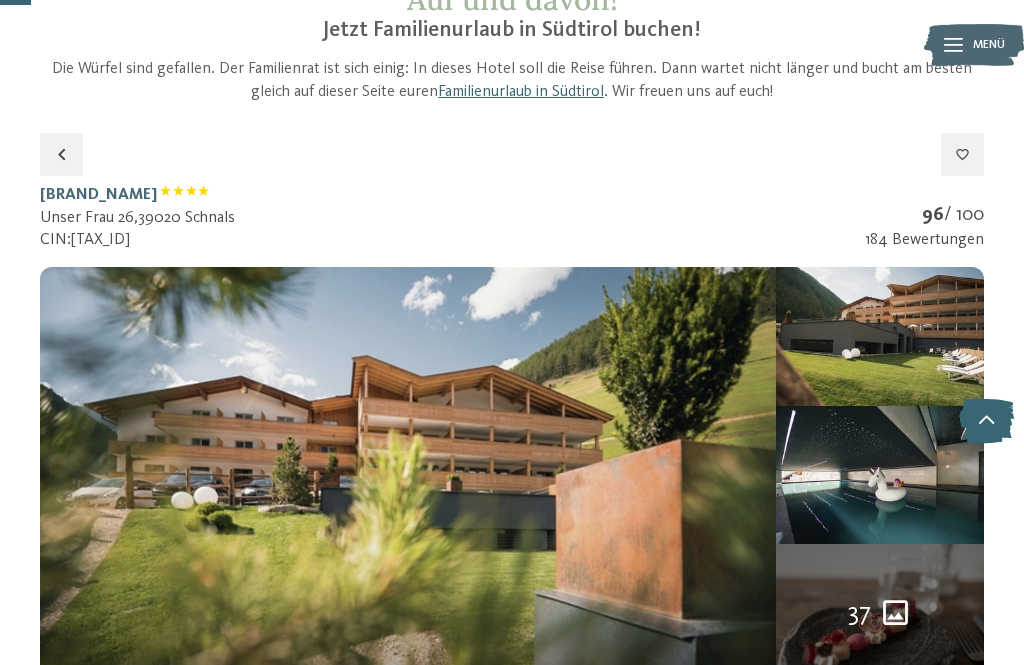 click at bounding box center [408, 474] 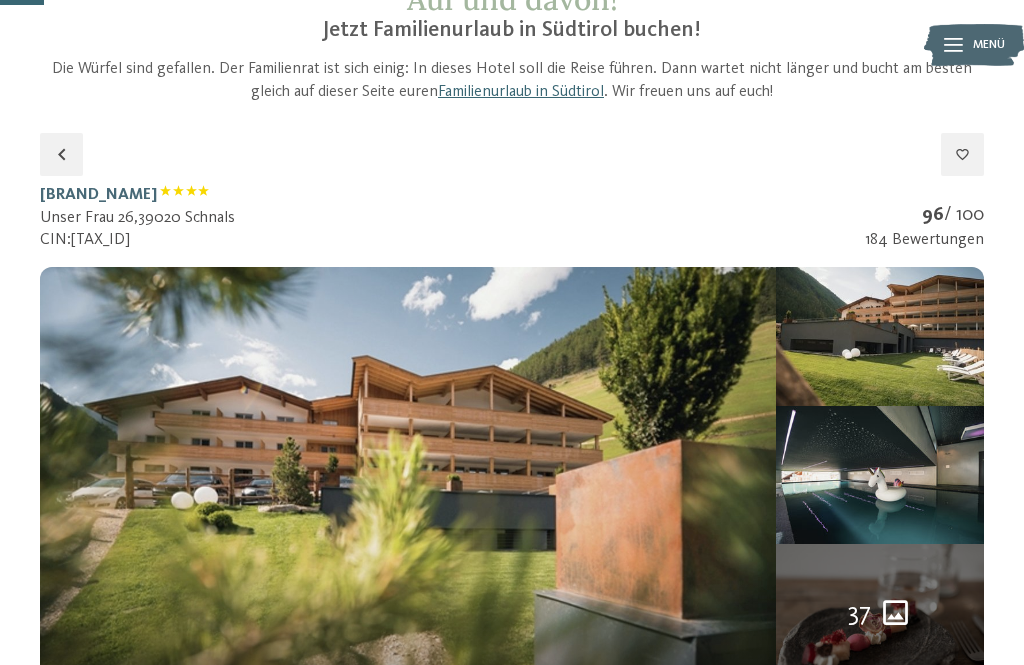 scroll, scrollTop: 203, scrollLeft: 0, axis: vertical 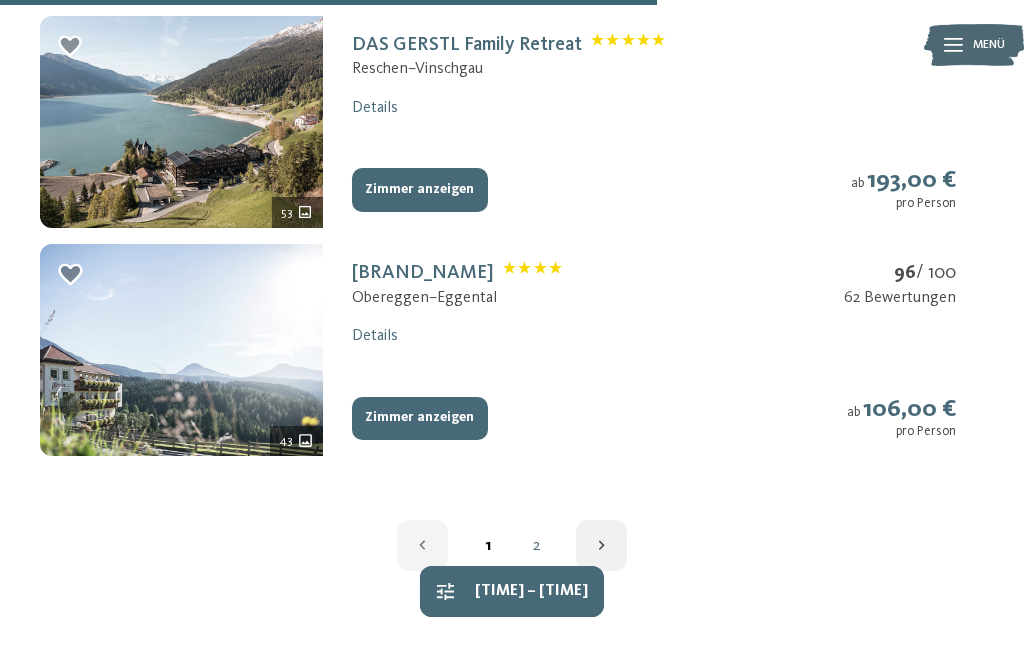 click 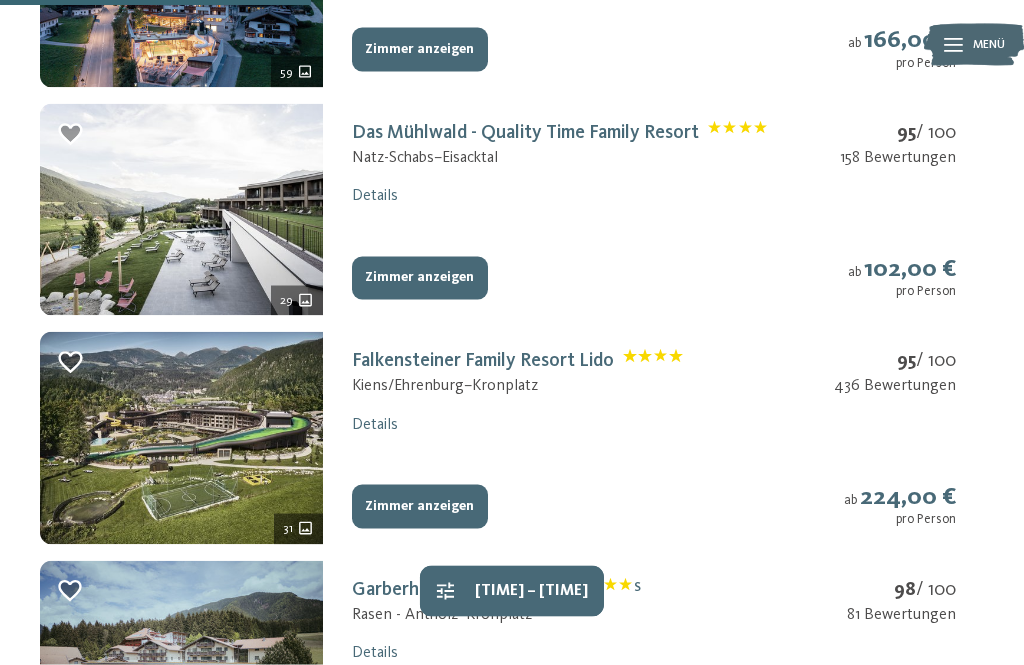scroll, scrollTop: 723, scrollLeft: 0, axis: vertical 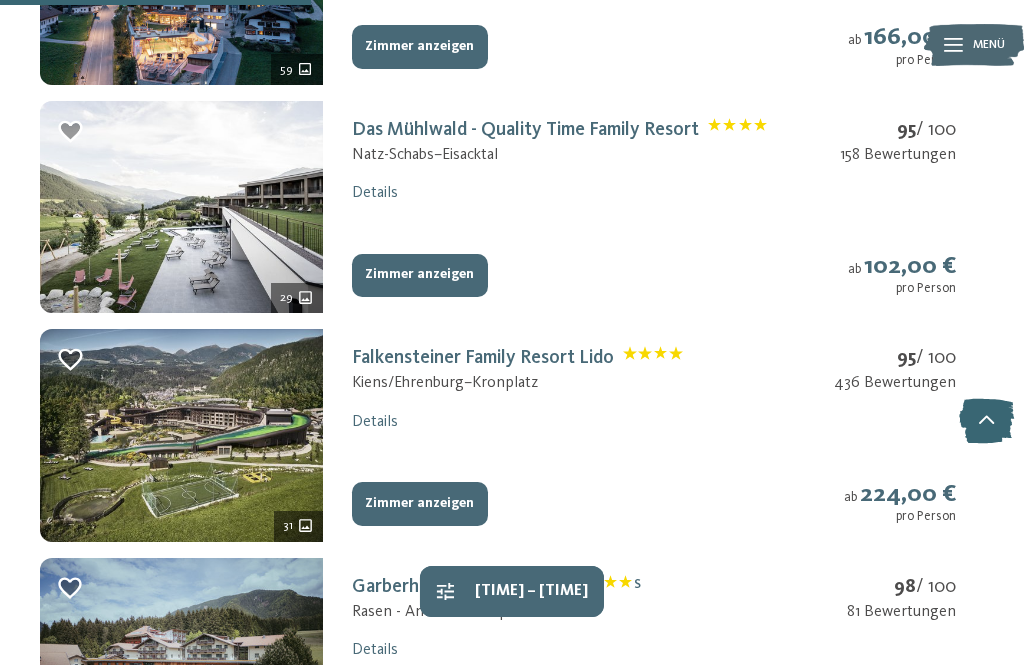 click on "Falkensteiner Family Resort Lido" at bounding box center (517, 358) 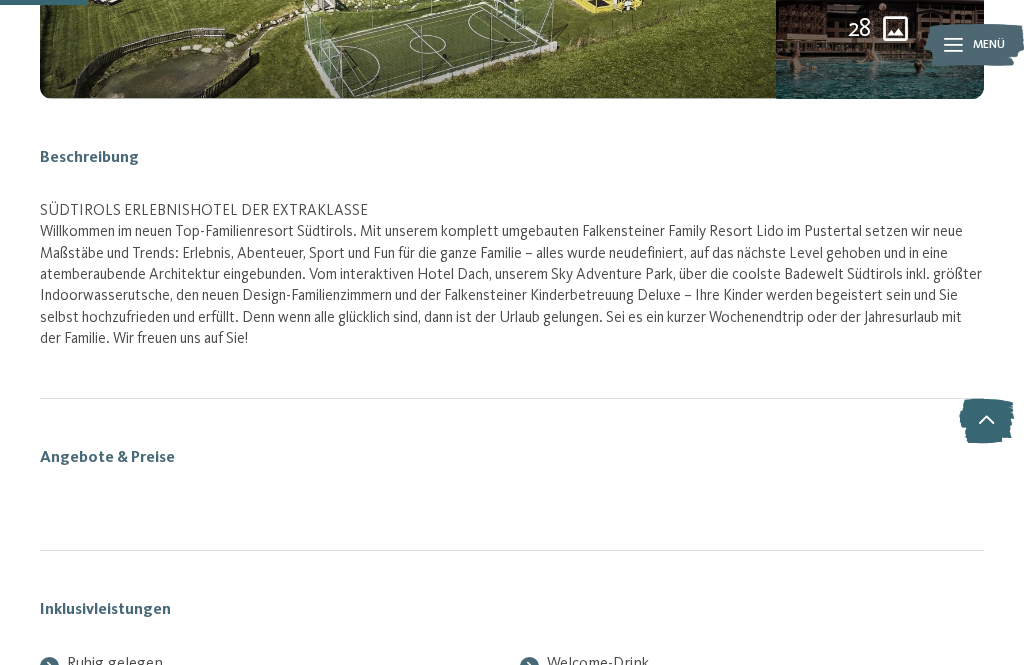 scroll, scrollTop: 271, scrollLeft: 0, axis: vertical 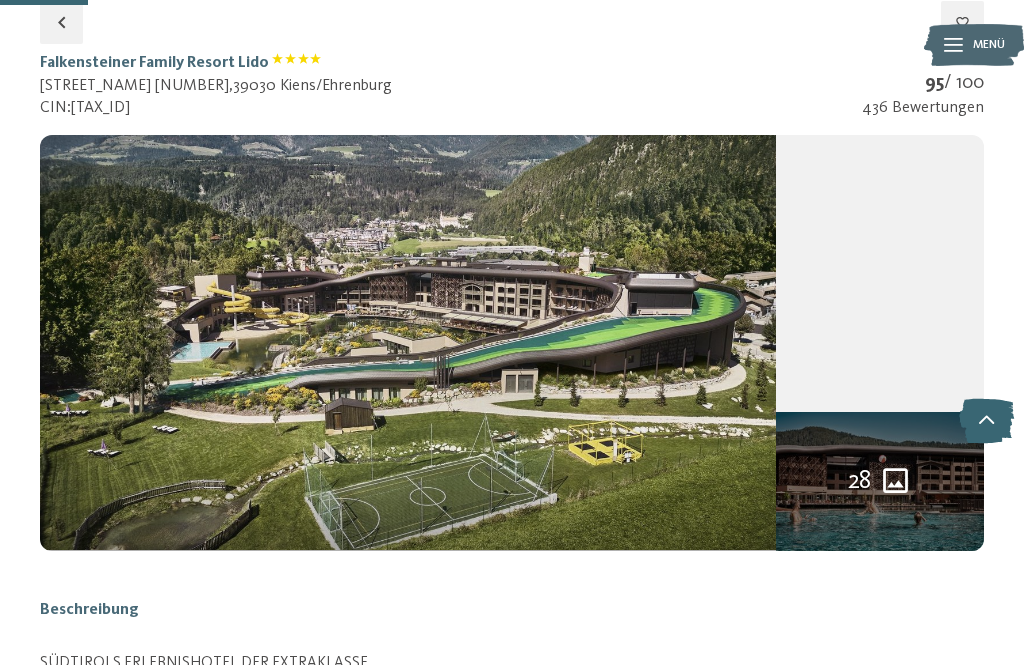 select on "*" 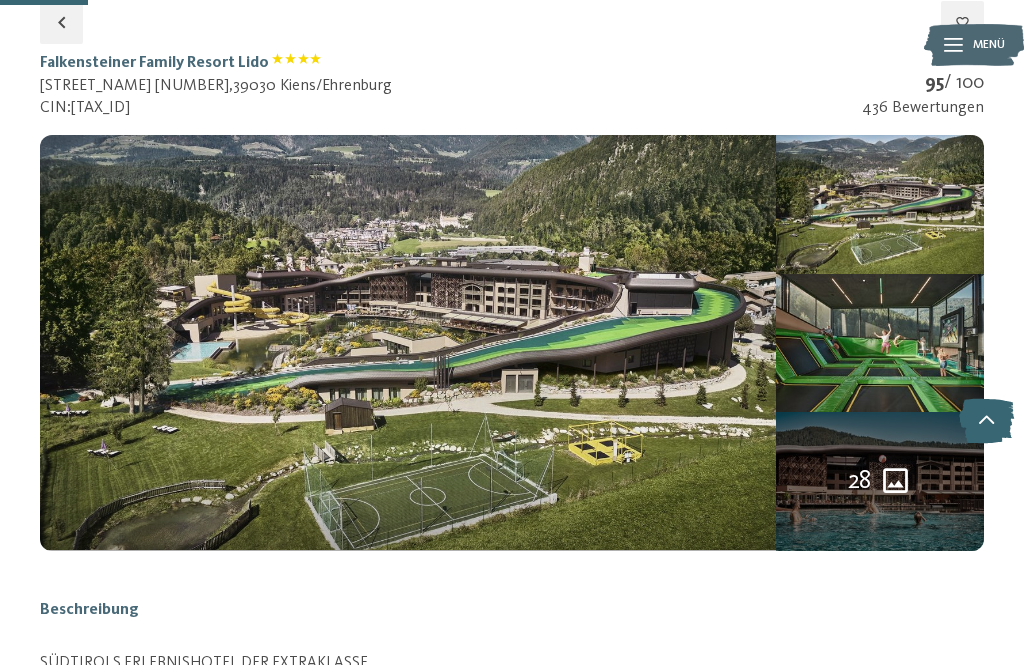 select on "**" 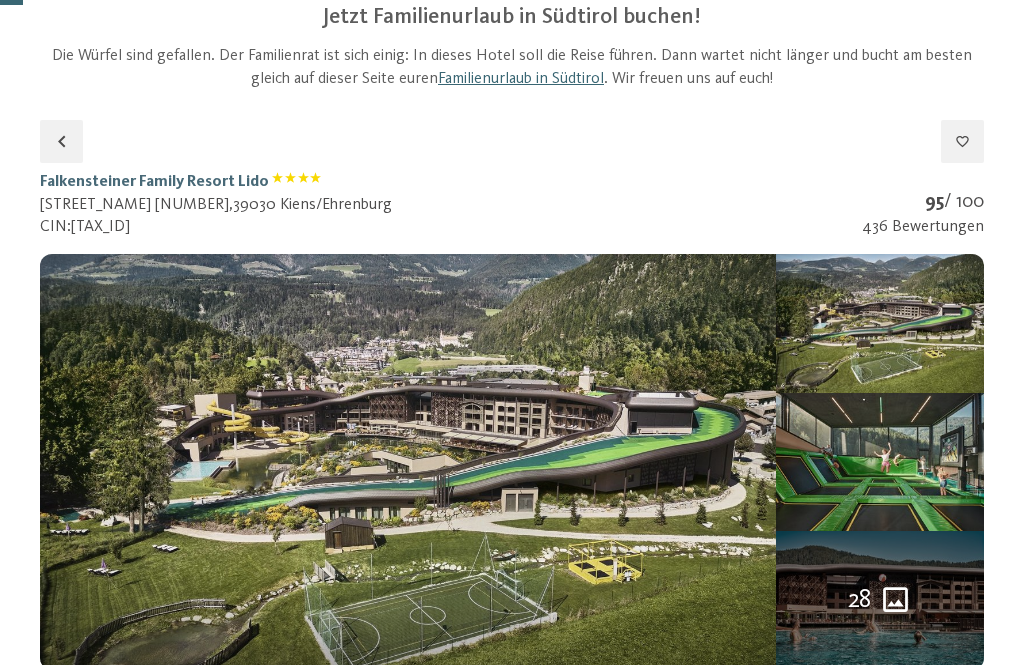 scroll, scrollTop: 21, scrollLeft: 0, axis: vertical 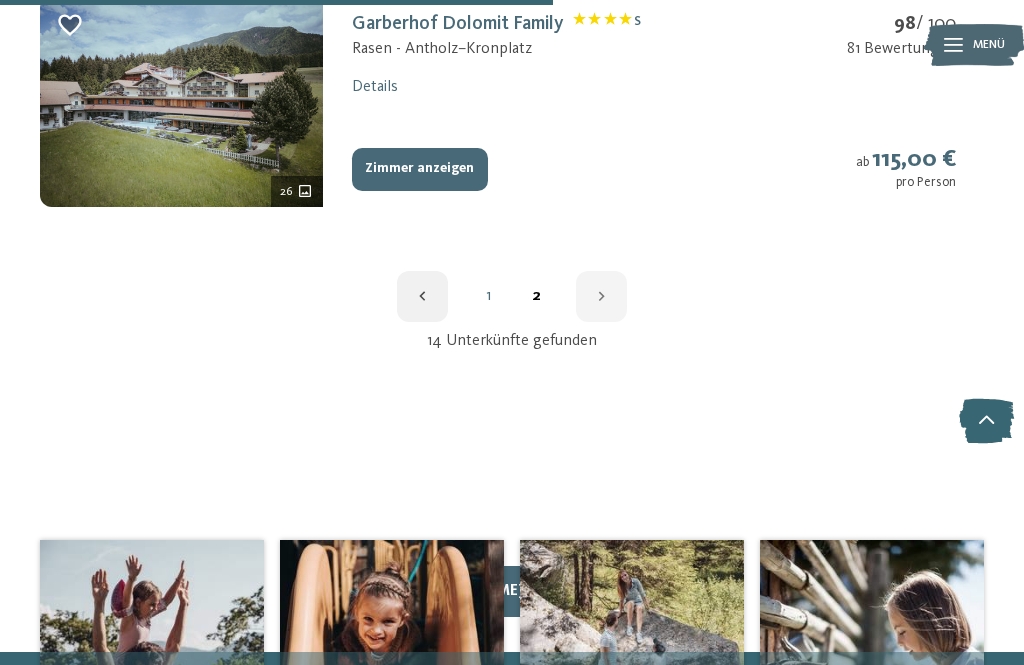 click 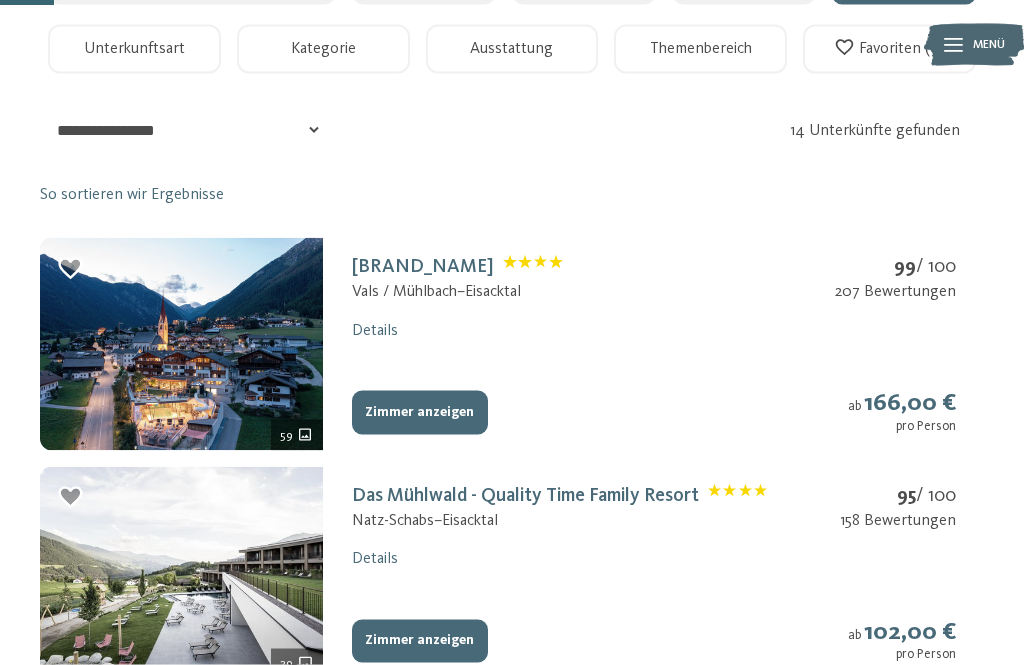 scroll, scrollTop: 0, scrollLeft: 0, axis: both 